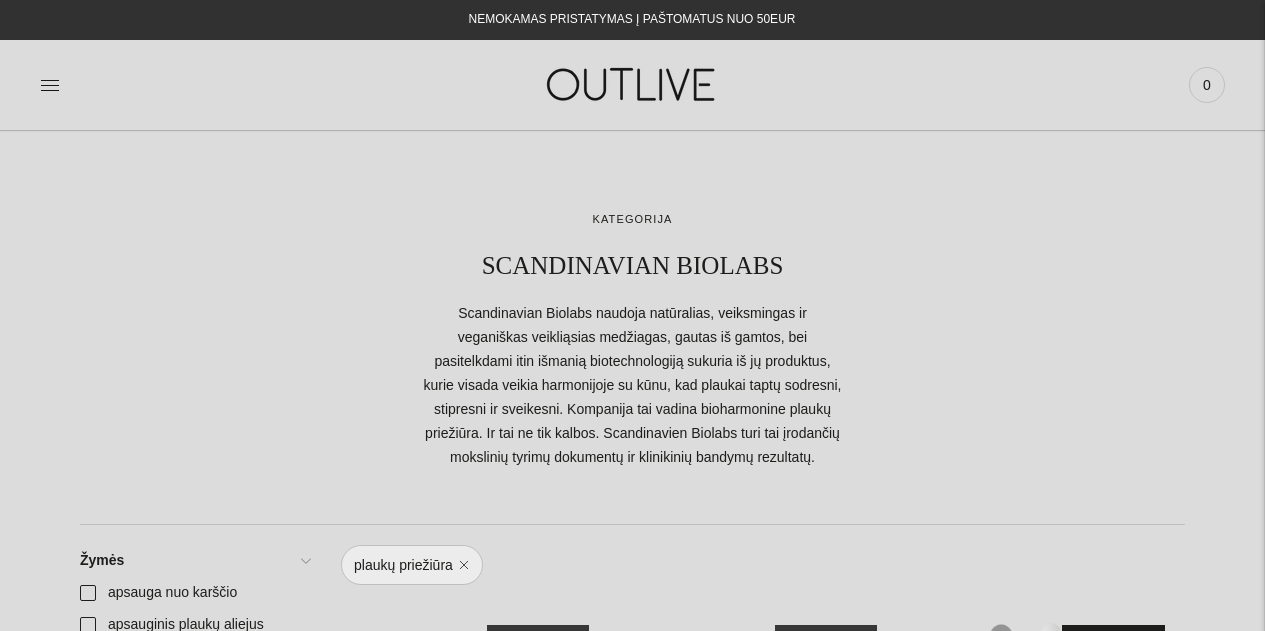 scroll, scrollTop: 244, scrollLeft: 0, axis: vertical 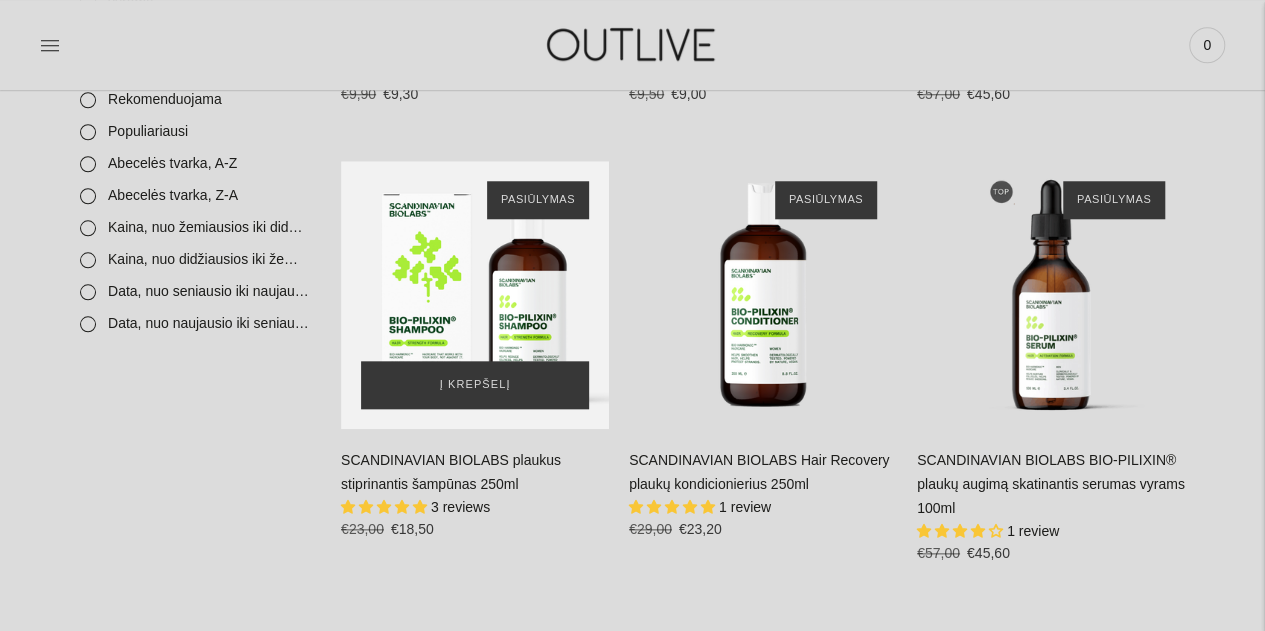 click at bounding box center (475, 295) 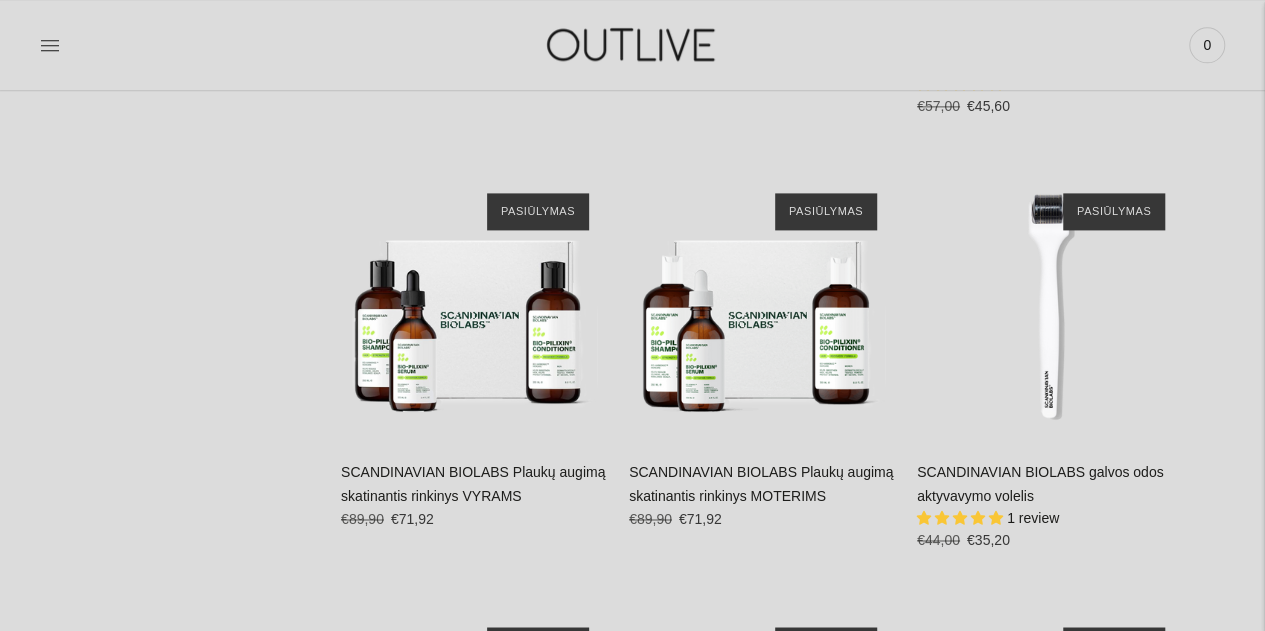 scroll, scrollTop: 1307, scrollLeft: 0, axis: vertical 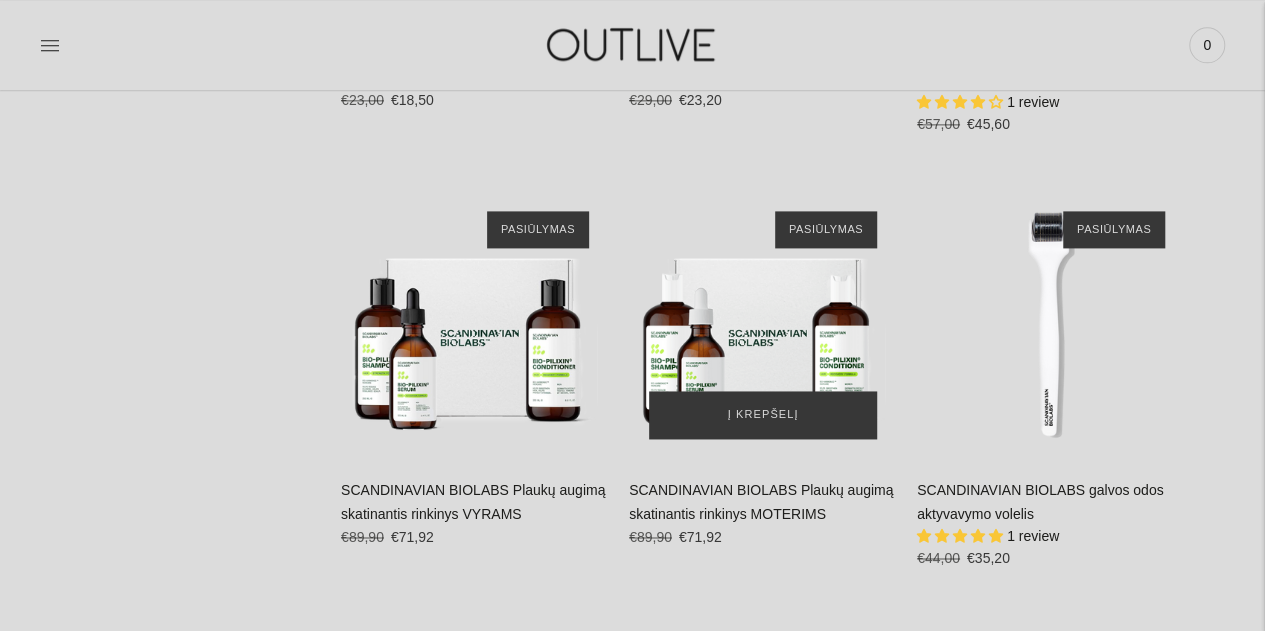 click at bounding box center (763, 325) 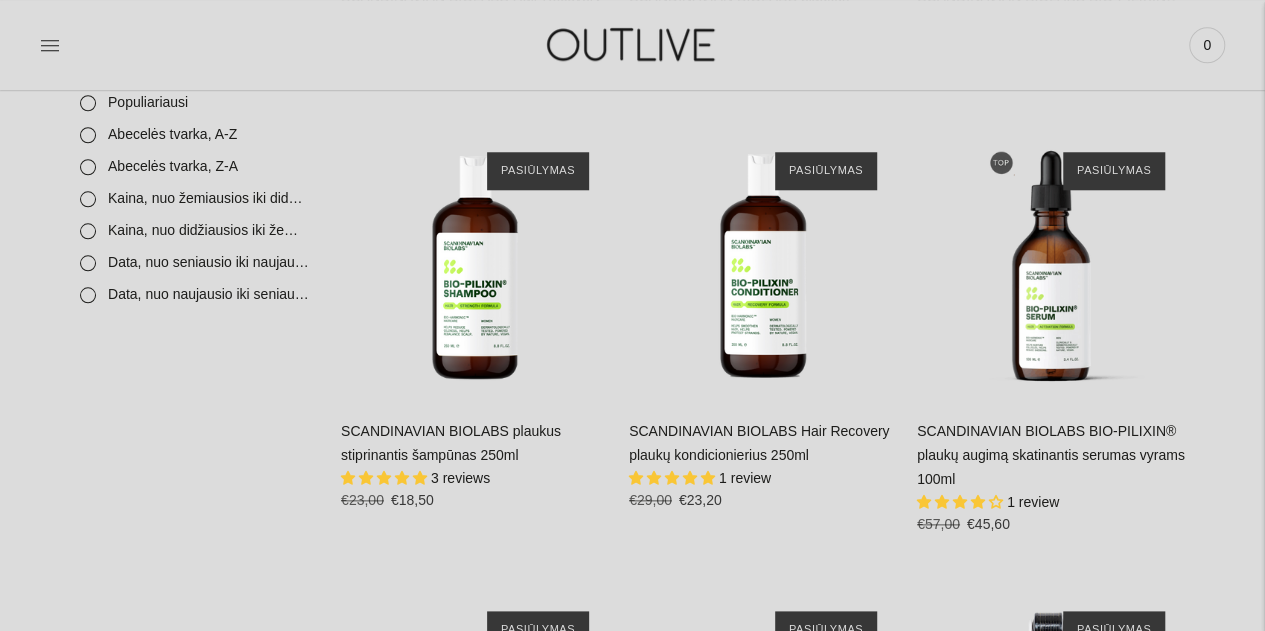 scroll, scrollTop: 894, scrollLeft: 0, axis: vertical 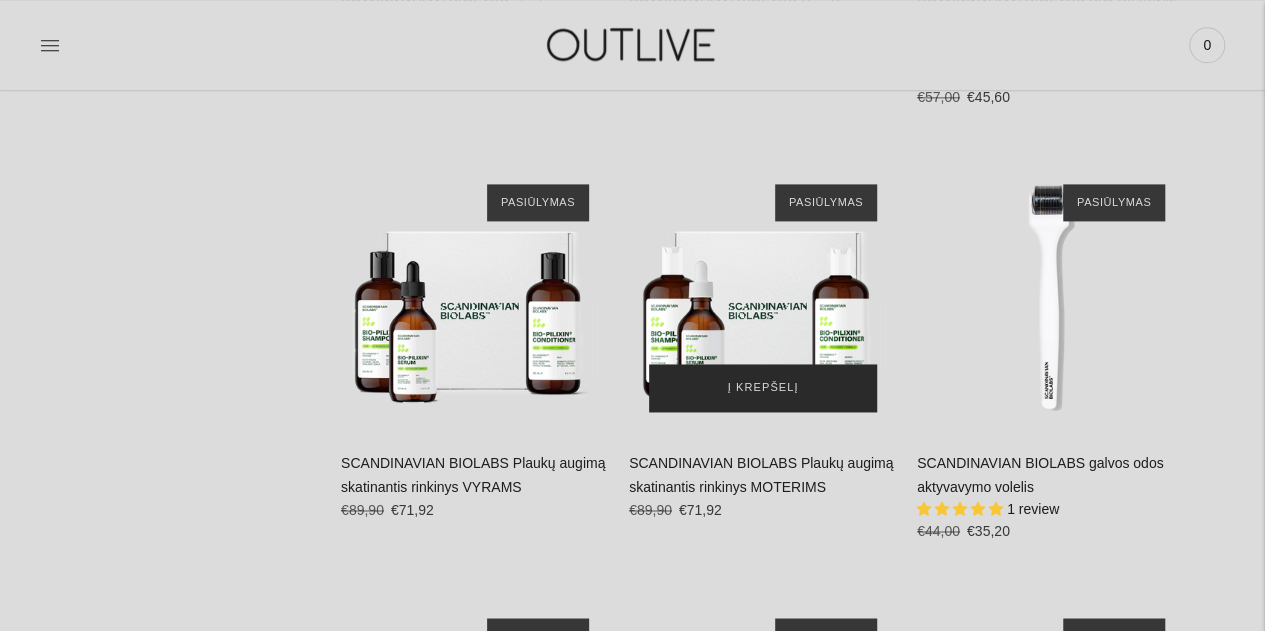 click on "Į krepšelį" at bounding box center (763, 388) 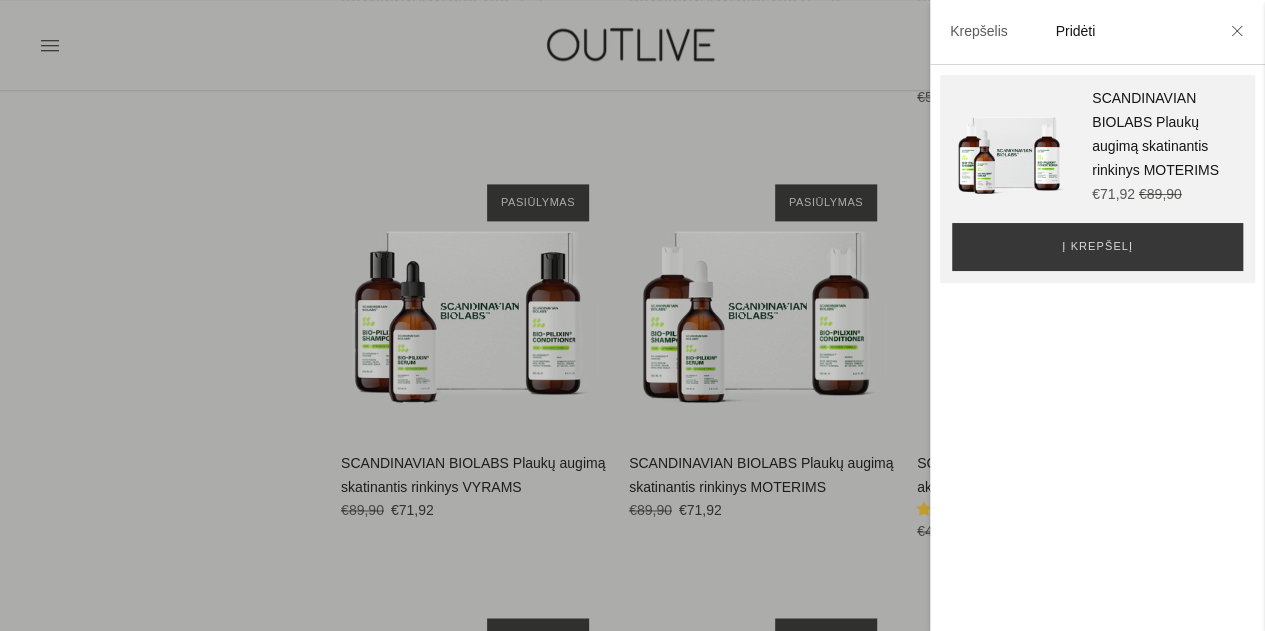 click on "SCANDINAVIAN BIOLABS Plaukų augimą skatinantis rinkinys MOTERIMS" at bounding box center [1155, 134] 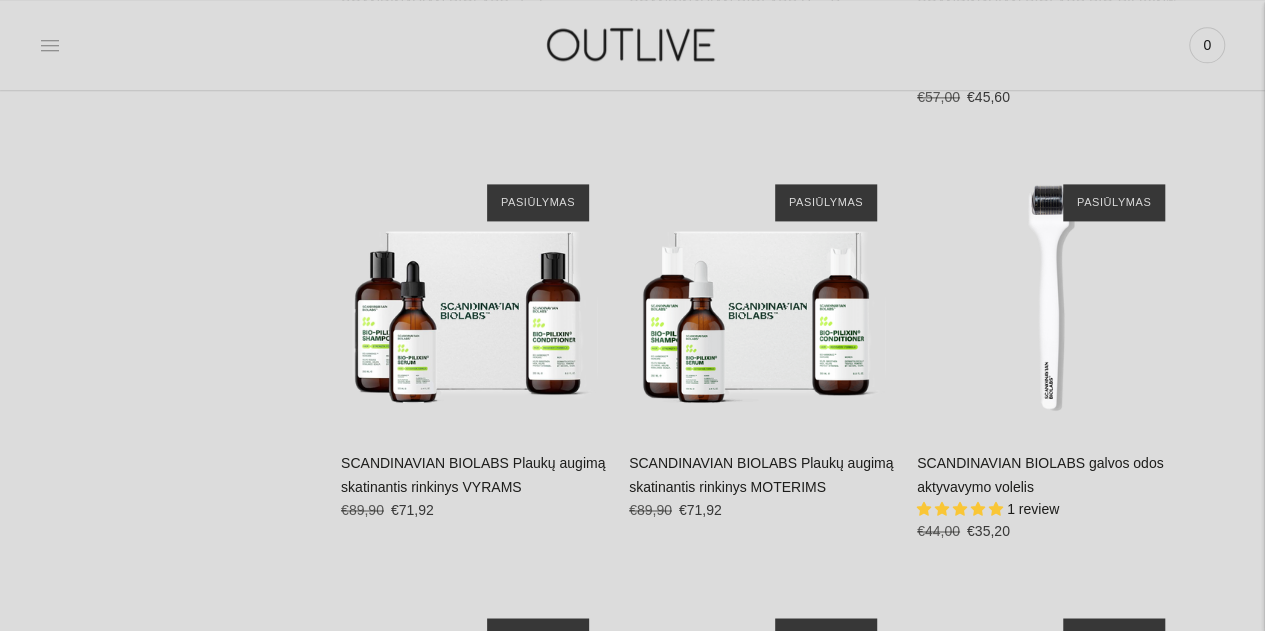 click 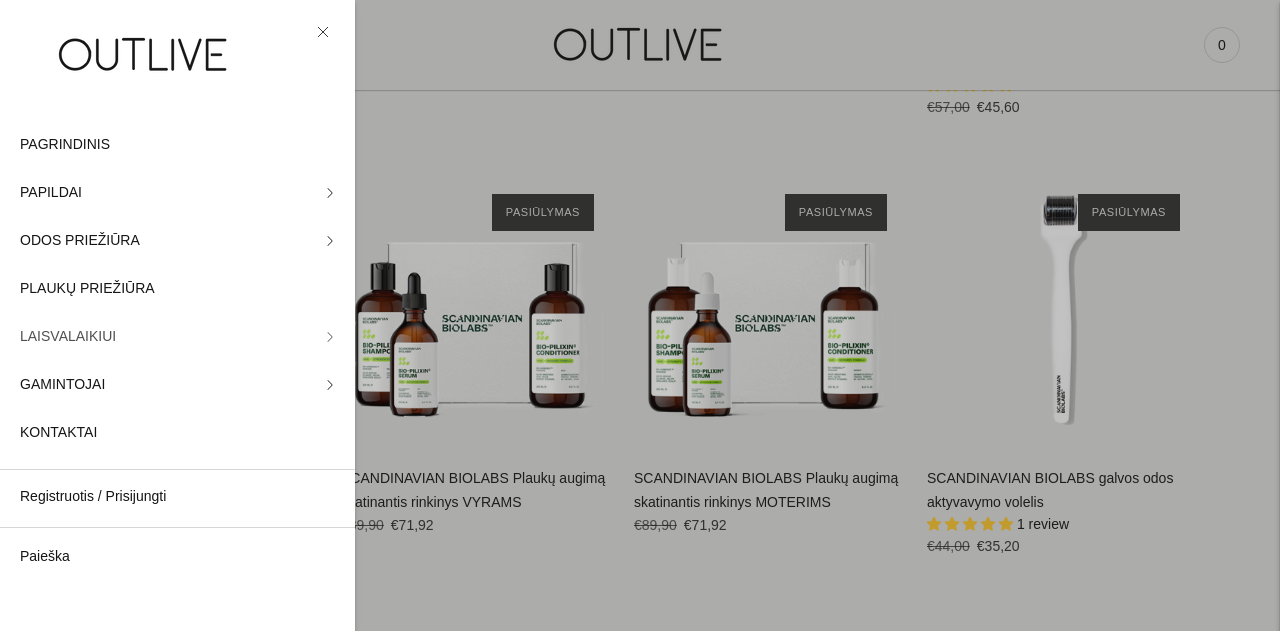 click on "LAISVALAIKIUI" at bounding box center (68, 337) 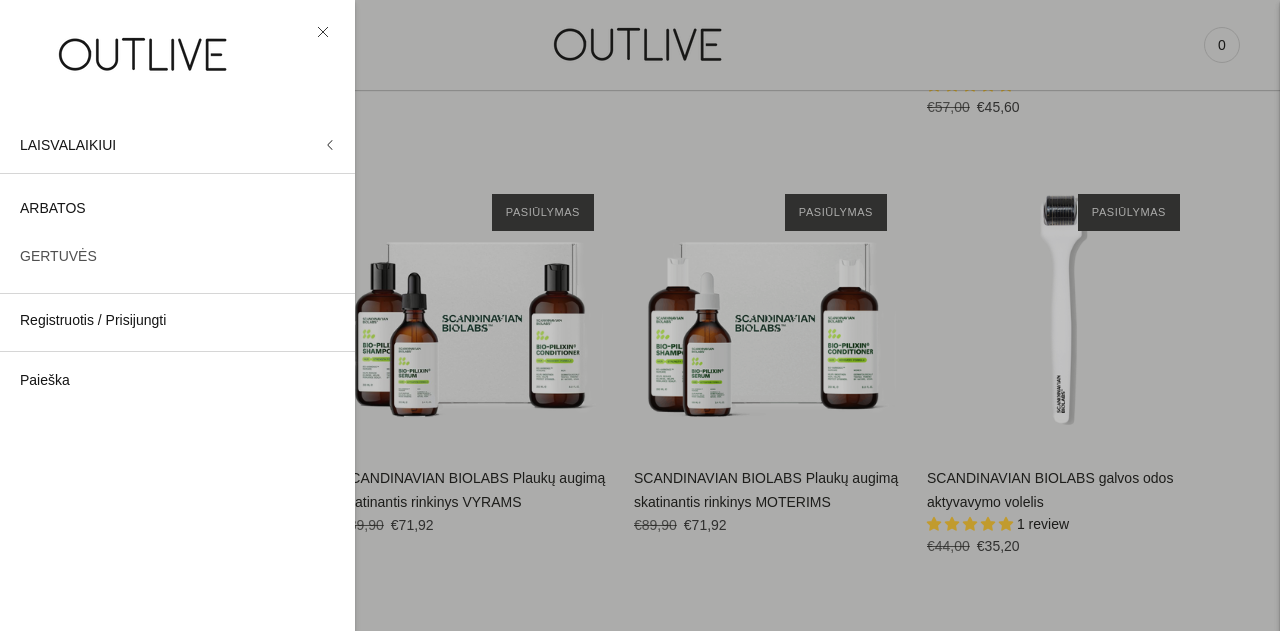 click on "GERTUVĖS" at bounding box center (58, 257) 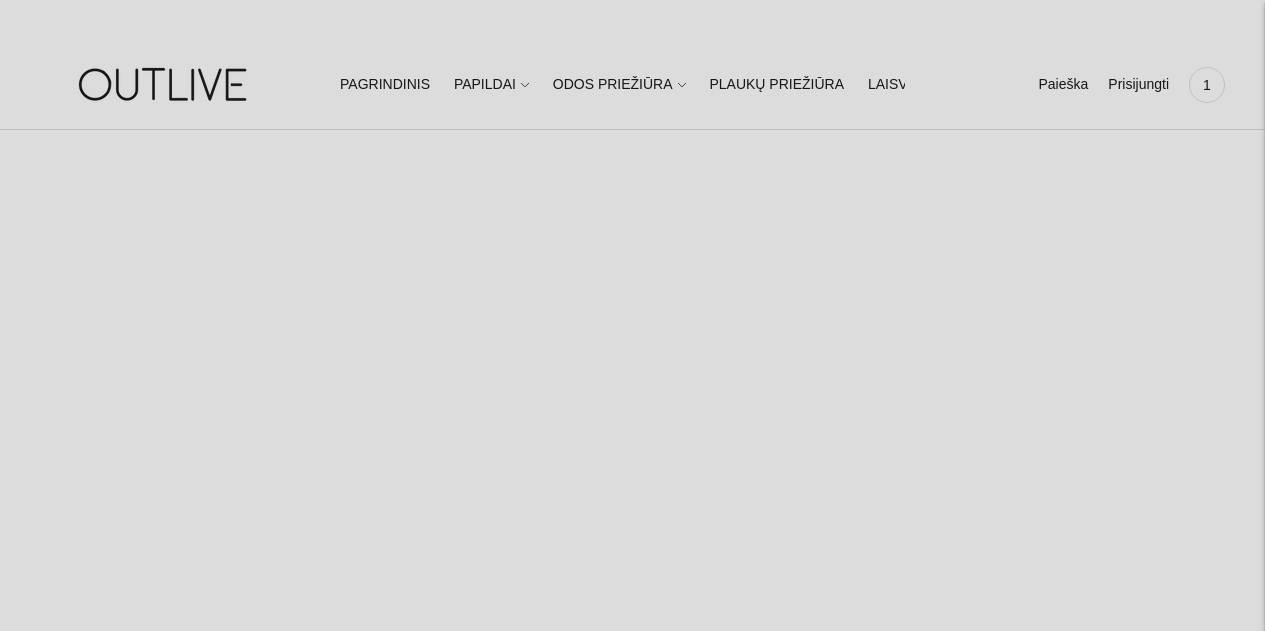 scroll, scrollTop: 0, scrollLeft: 0, axis: both 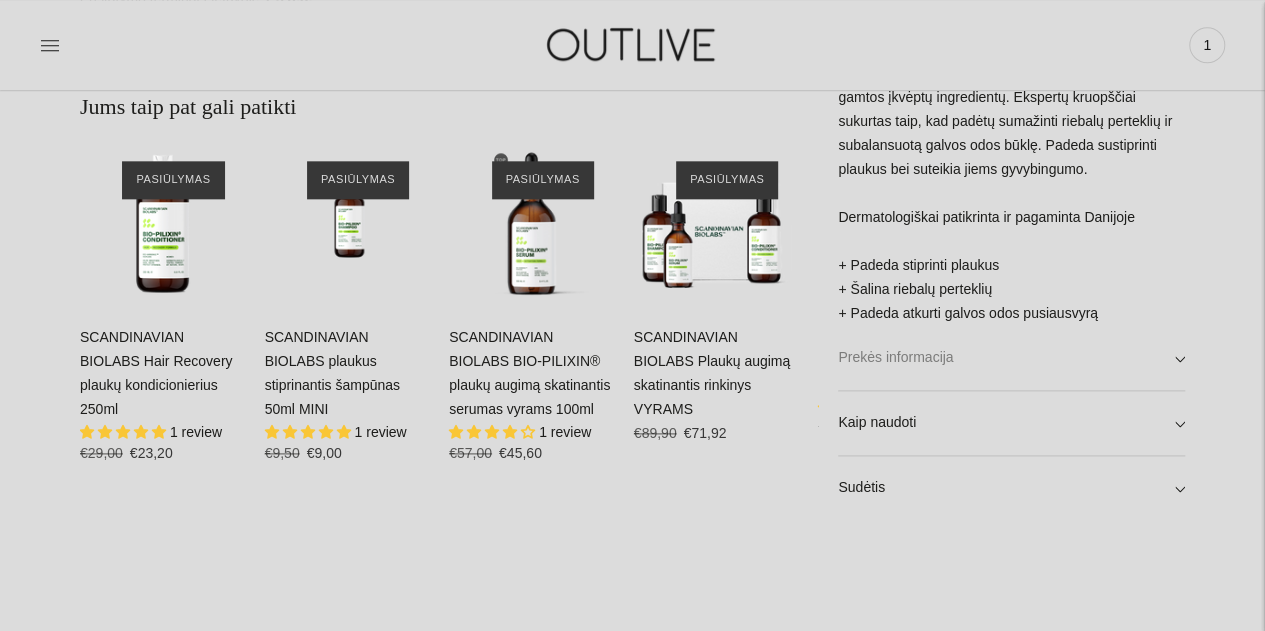 click on "Prekės informacija" at bounding box center [1011, 358] 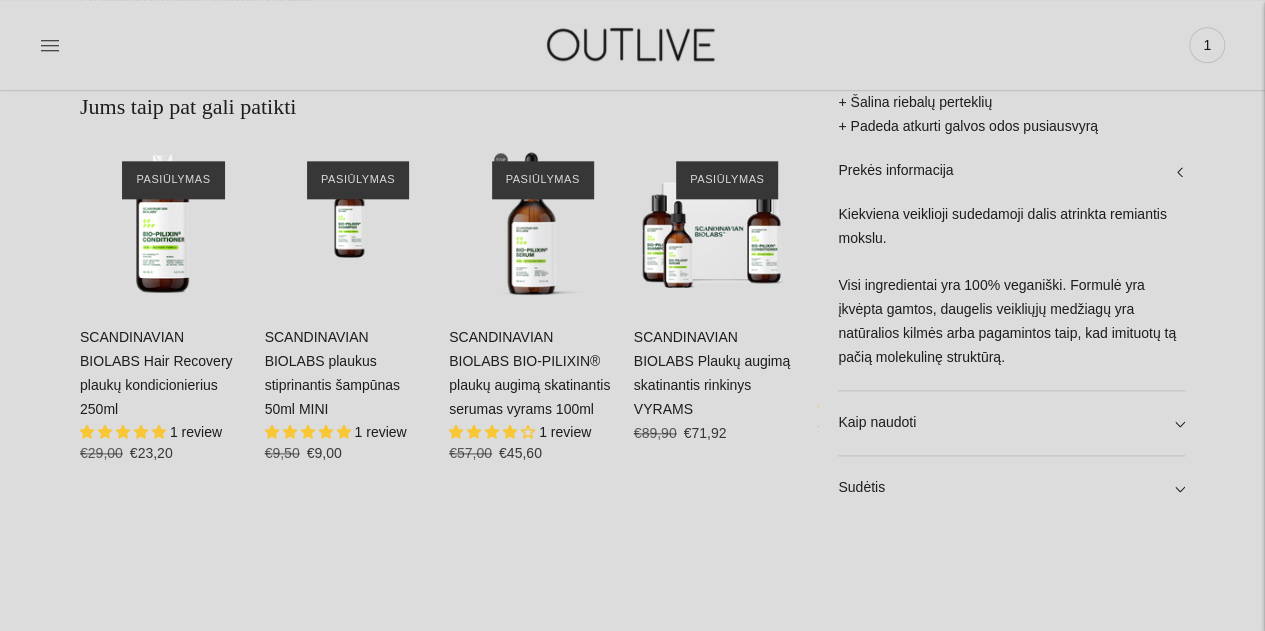 click on "SCANDINAVIAN BIOLABS
SCANDINAVIAN BIOLABS plaukus stiprinantis šampūnas 250ml
3 atsiliepimai
€23,00
Regular price
€18,50
Unit price
/ per
SCANDINAVIAN BIOLABS
SCANDINAVIAN BIOLABS plaukus stiprinantis šampūnas 250ml
3 atsiliepimai
€23,00
Regular price
€18,50
Unit price
/ per" at bounding box center [632, 214] 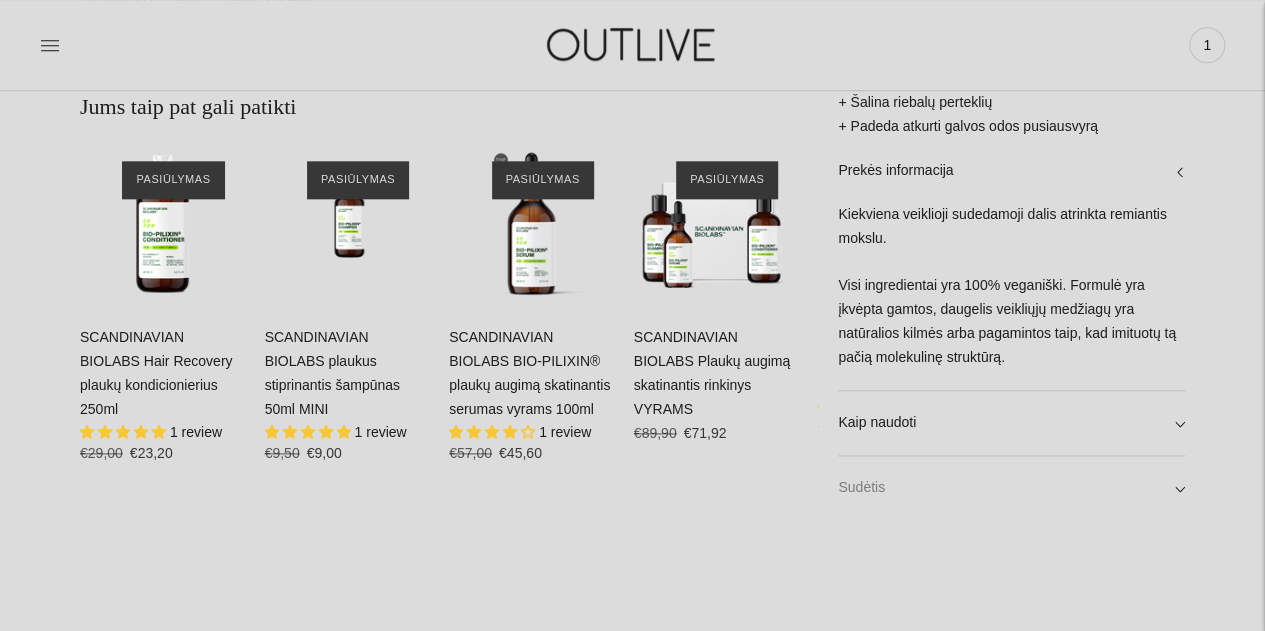 click on "Sudėtis" at bounding box center [1011, 488] 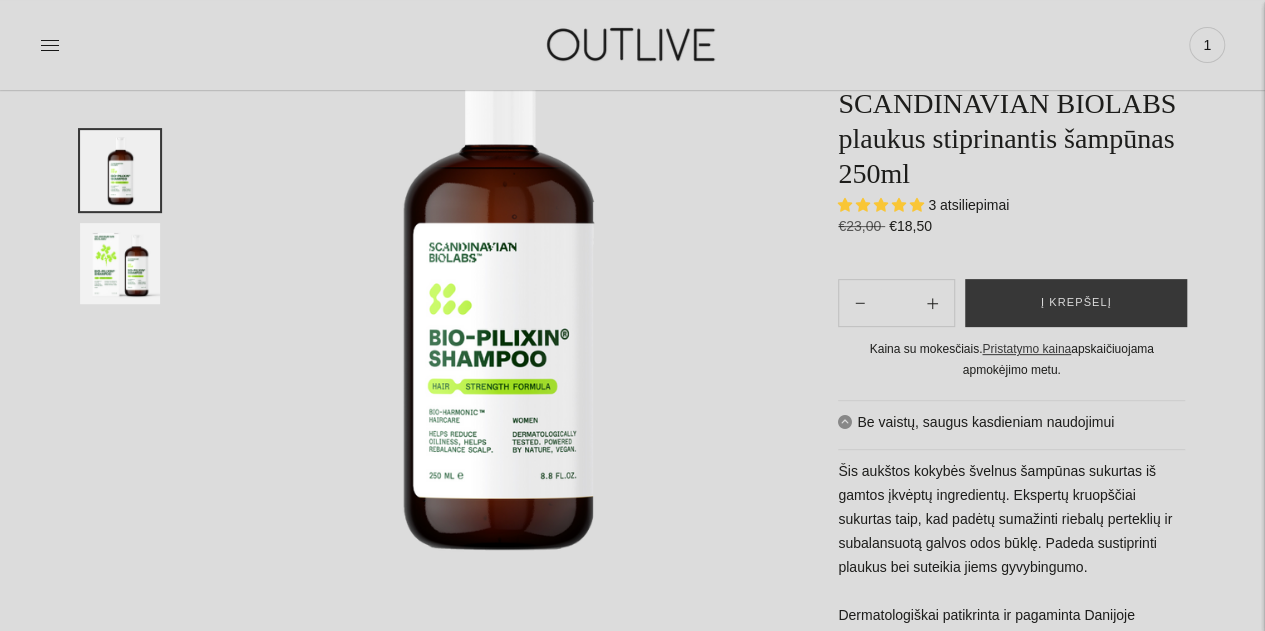 scroll, scrollTop: 194, scrollLeft: 0, axis: vertical 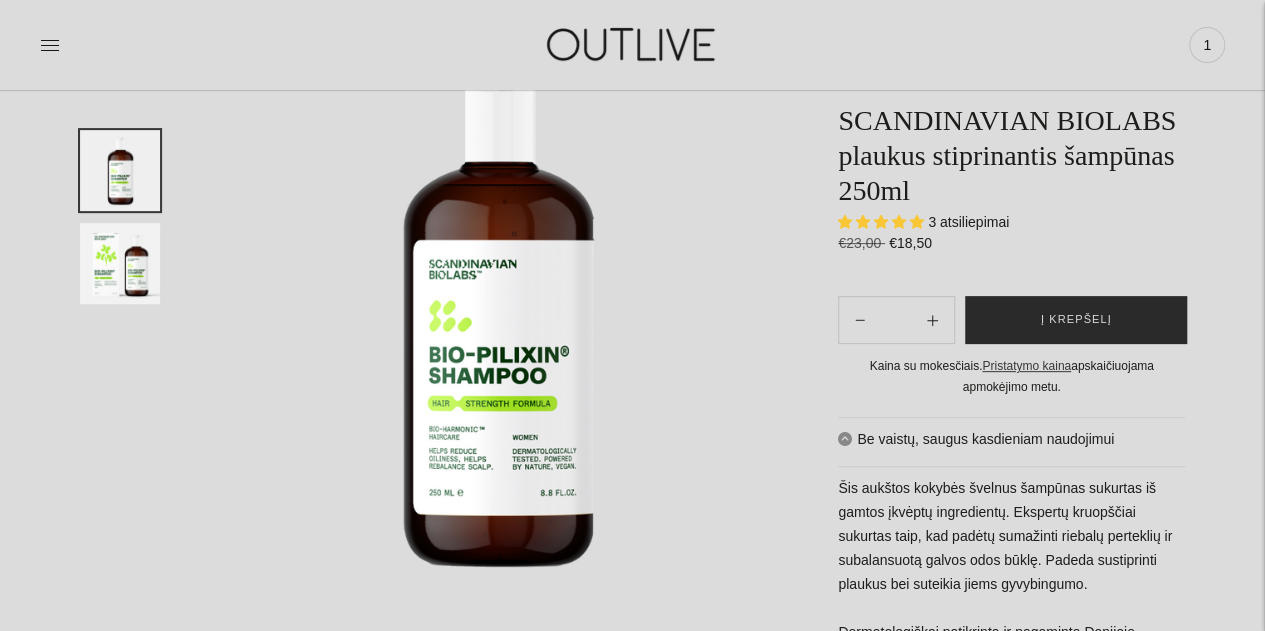 click on "Į krepšelį" at bounding box center (1076, 321) 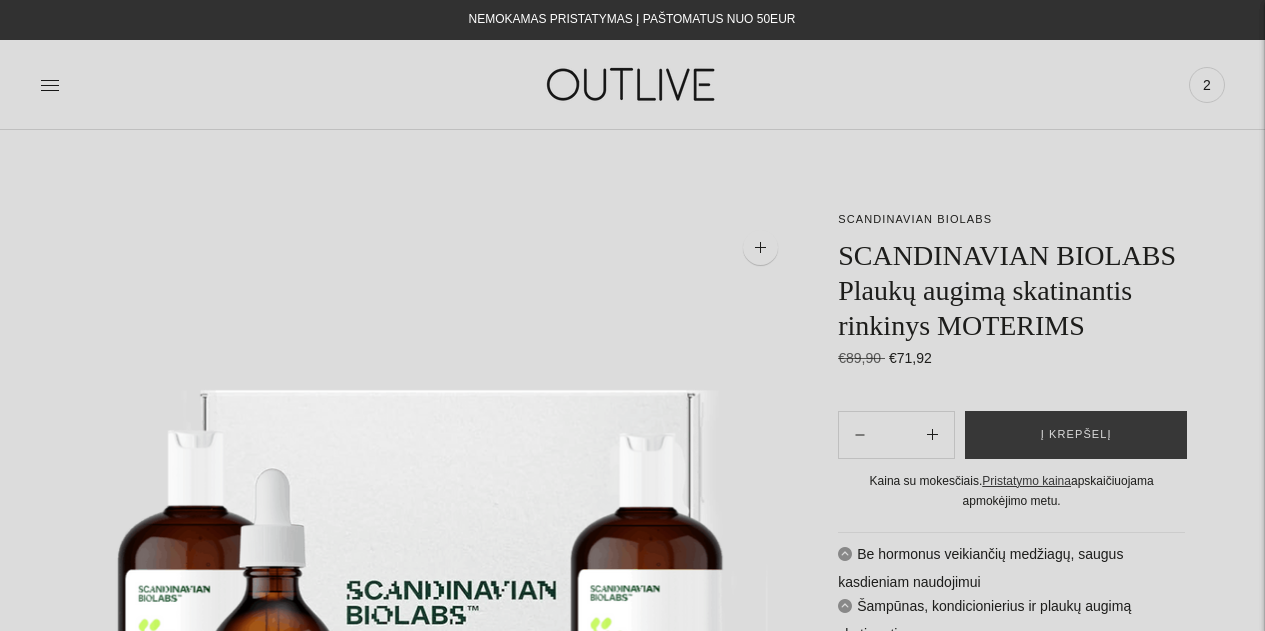 scroll, scrollTop: 0, scrollLeft: 0, axis: both 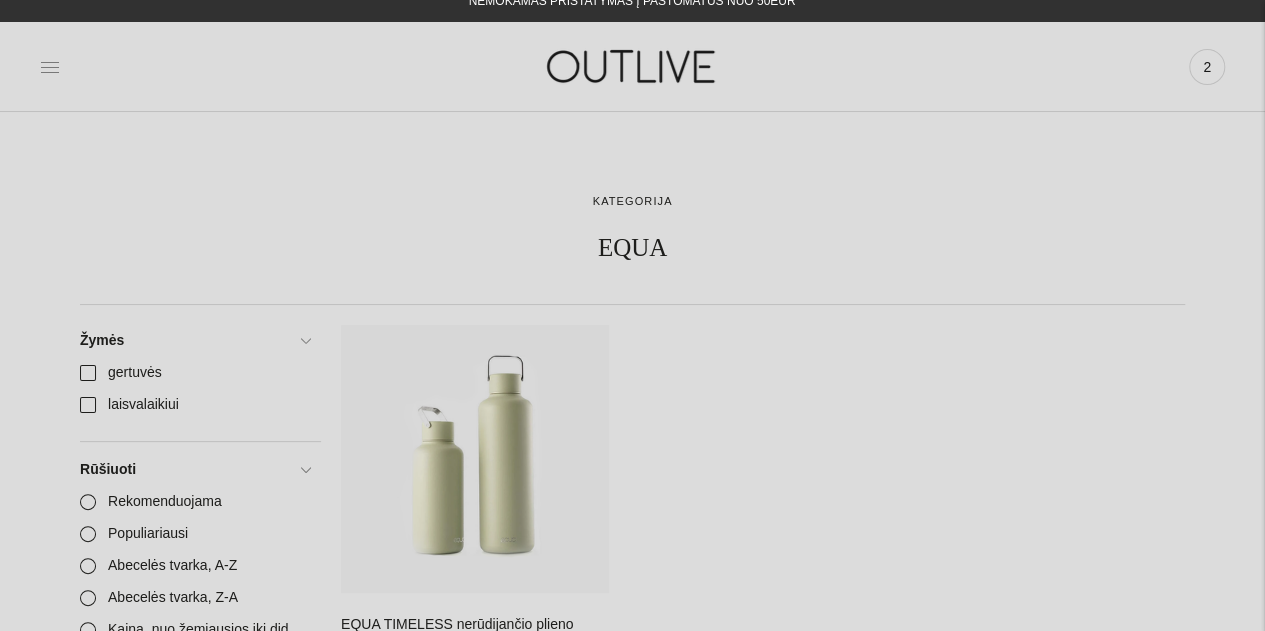 click at bounding box center [50, 67] 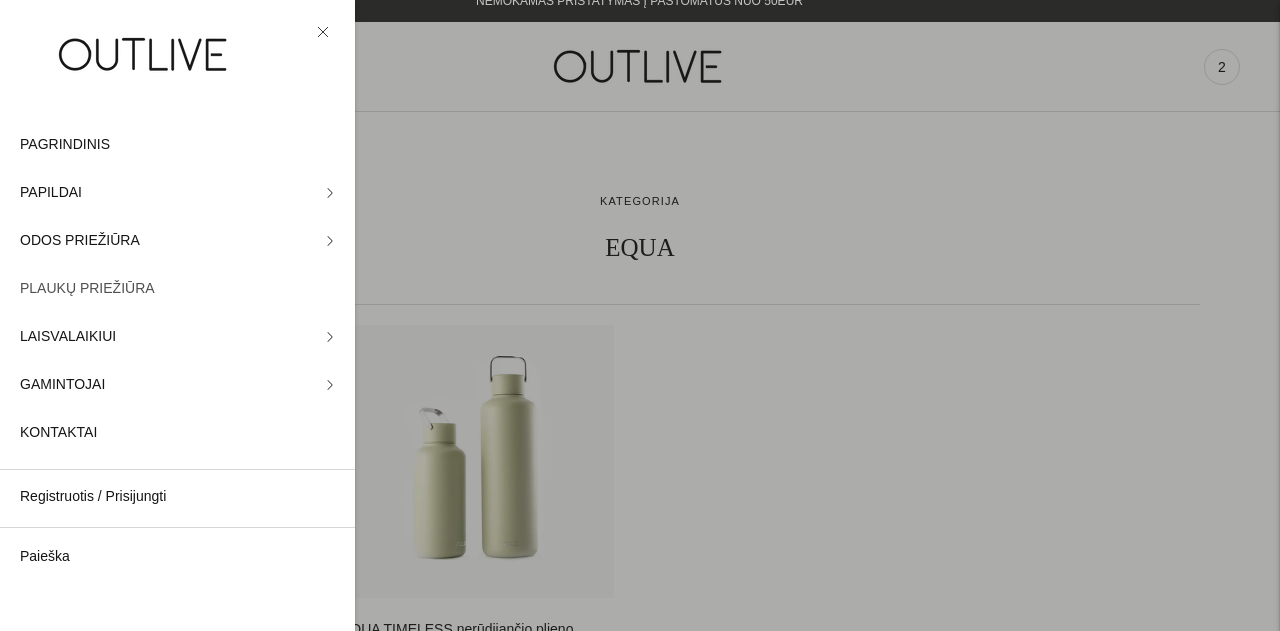 click on "PLAUKŲ PRIEŽIŪRA" at bounding box center [87, 289] 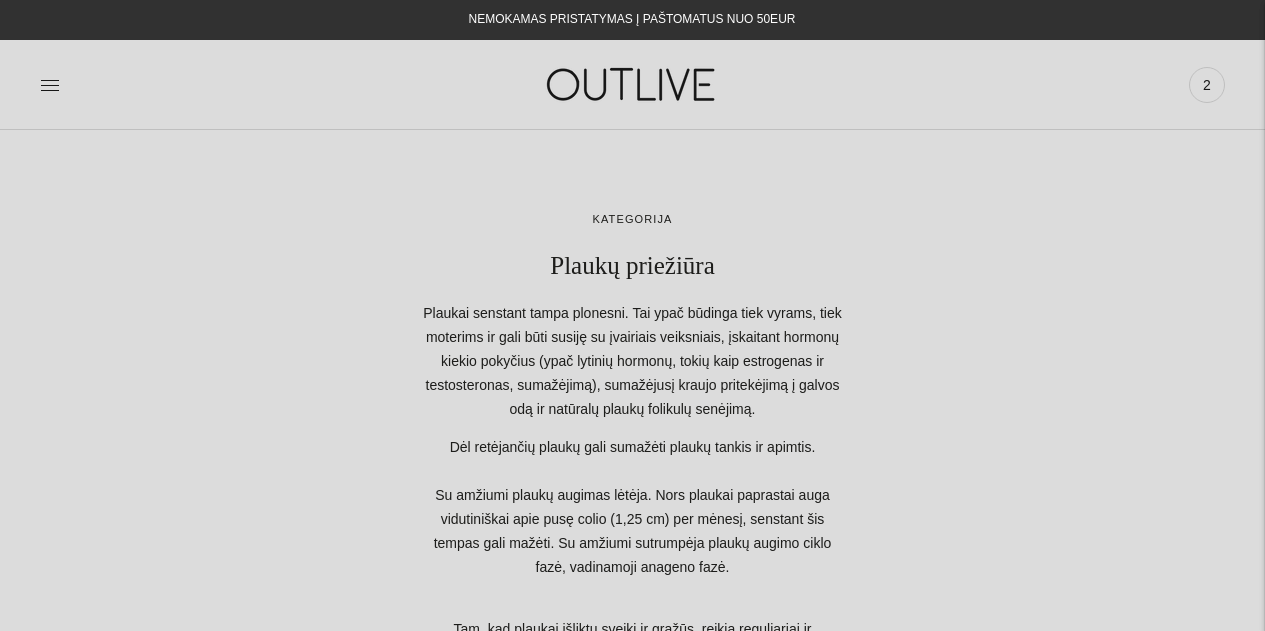 scroll, scrollTop: 0, scrollLeft: 0, axis: both 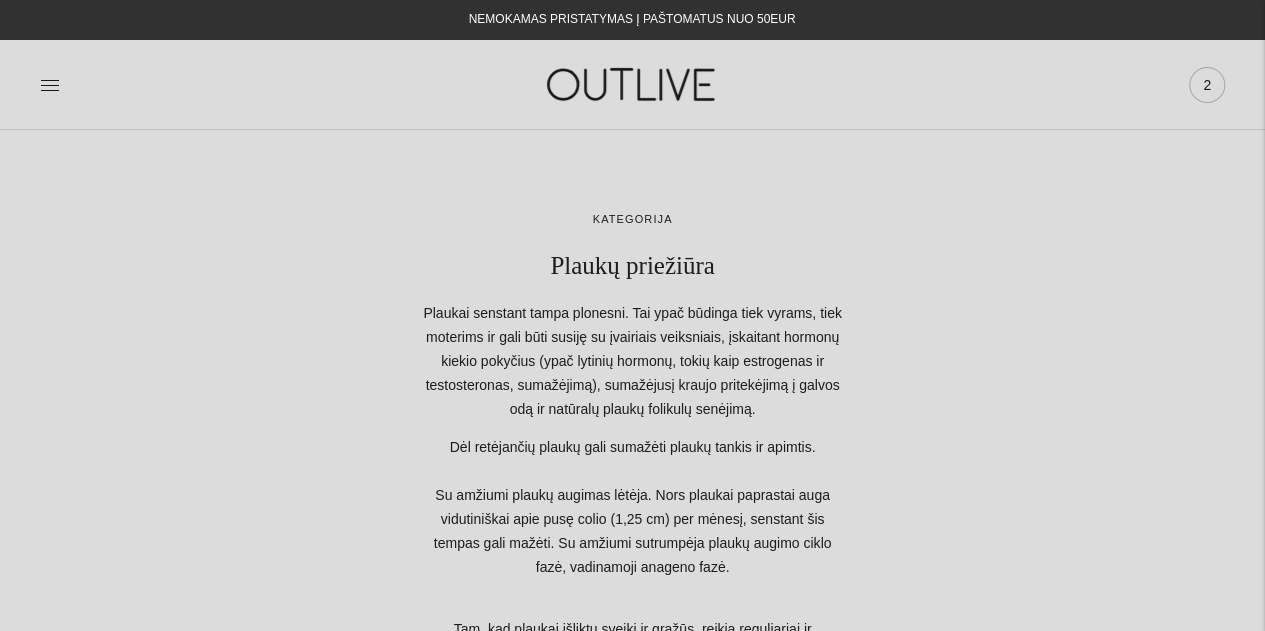 click on "2" at bounding box center (1207, 85) 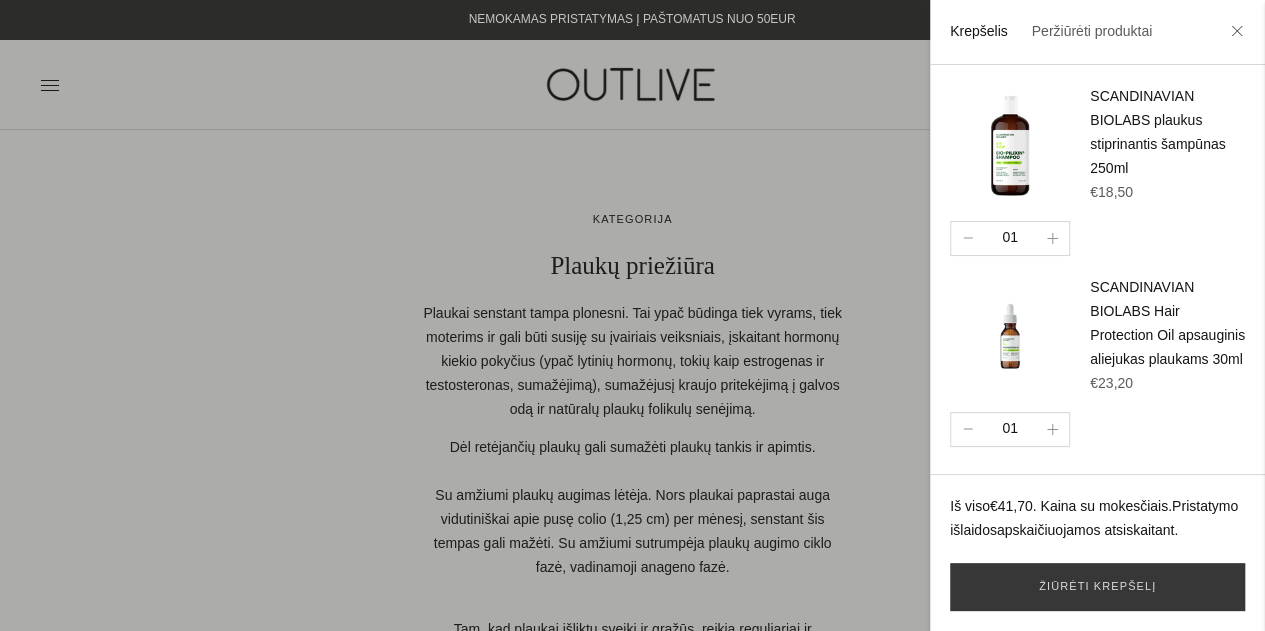 click at bounding box center (632, 315) 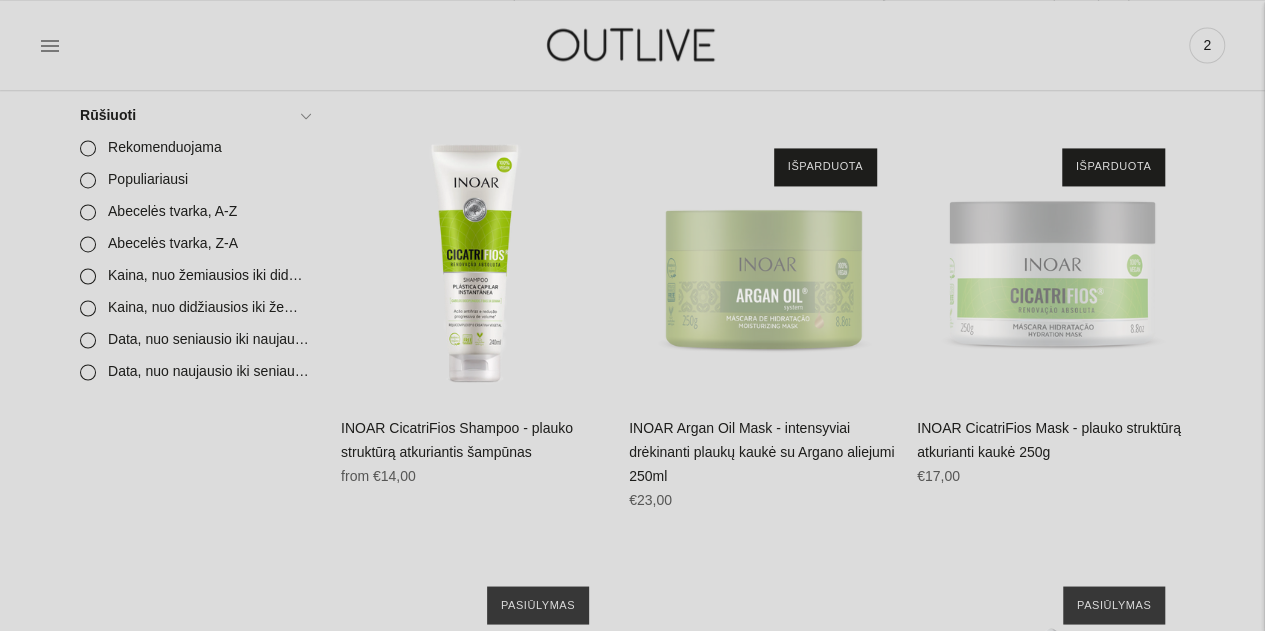 scroll, scrollTop: 1517, scrollLeft: 0, axis: vertical 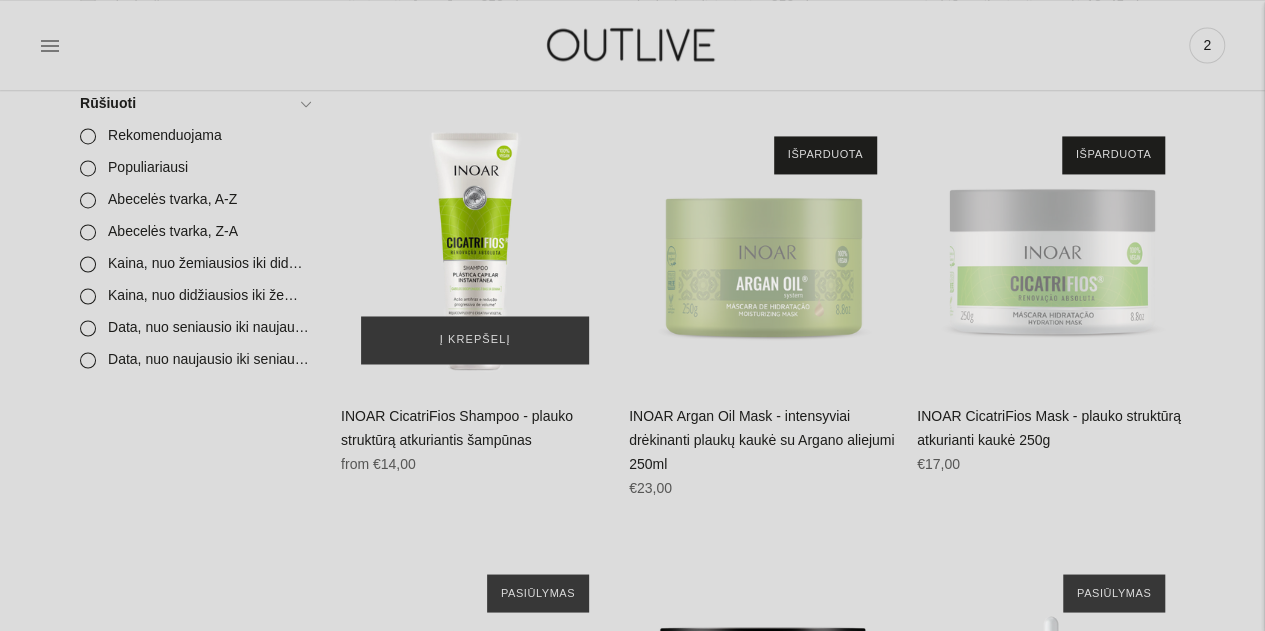 click at bounding box center [475, 250] 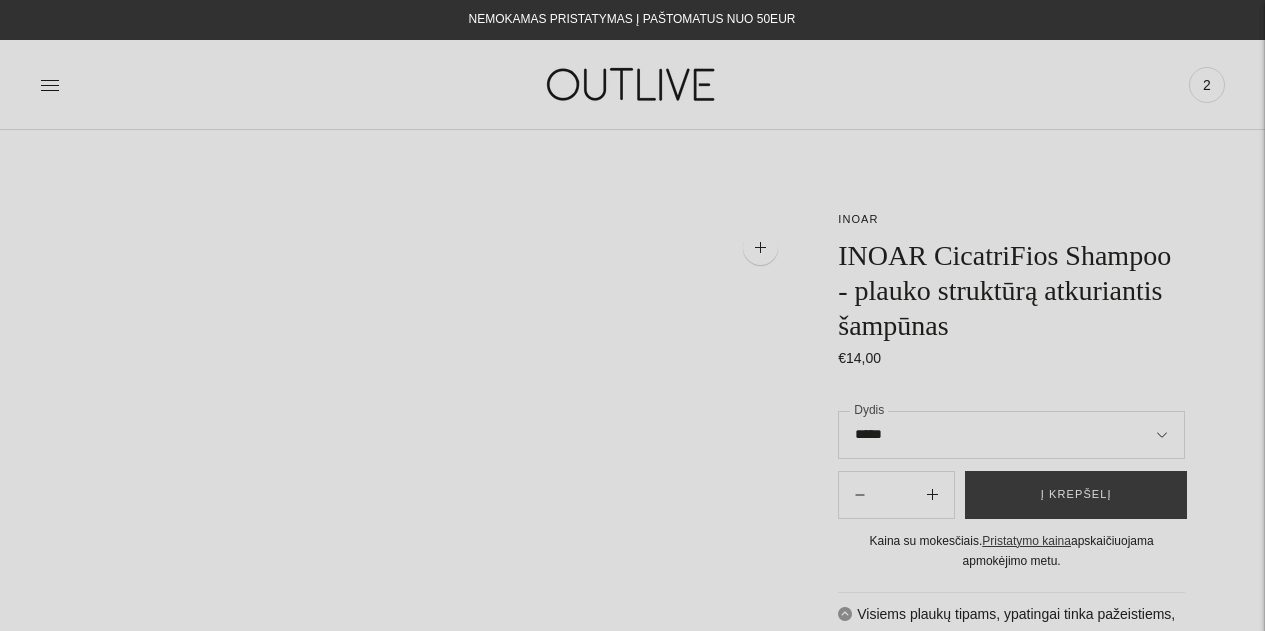 scroll, scrollTop: 0, scrollLeft: 0, axis: both 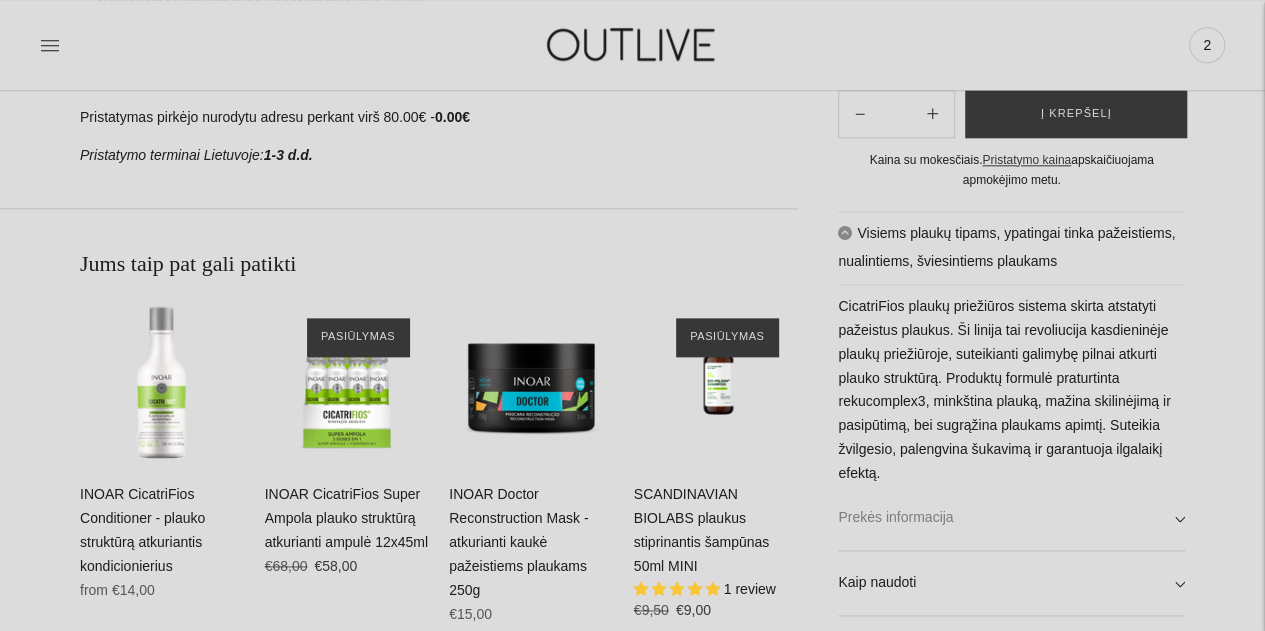 click on "Prekės informacija" at bounding box center (1011, 519) 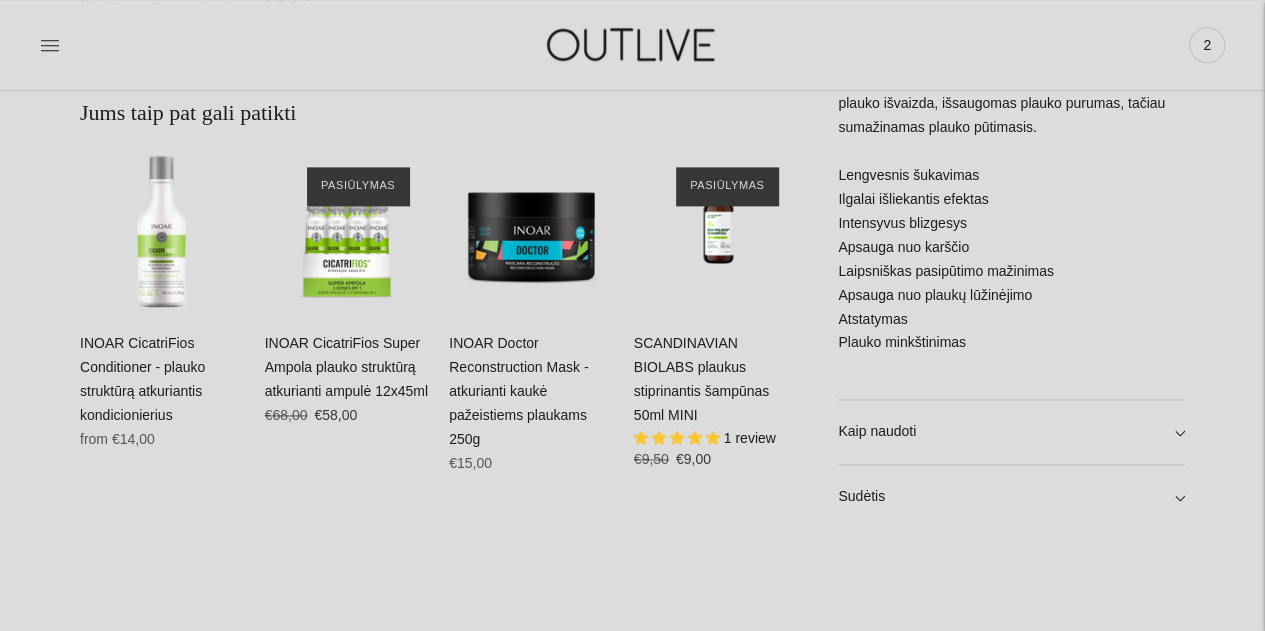 scroll, scrollTop: 1227, scrollLeft: 0, axis: vertical 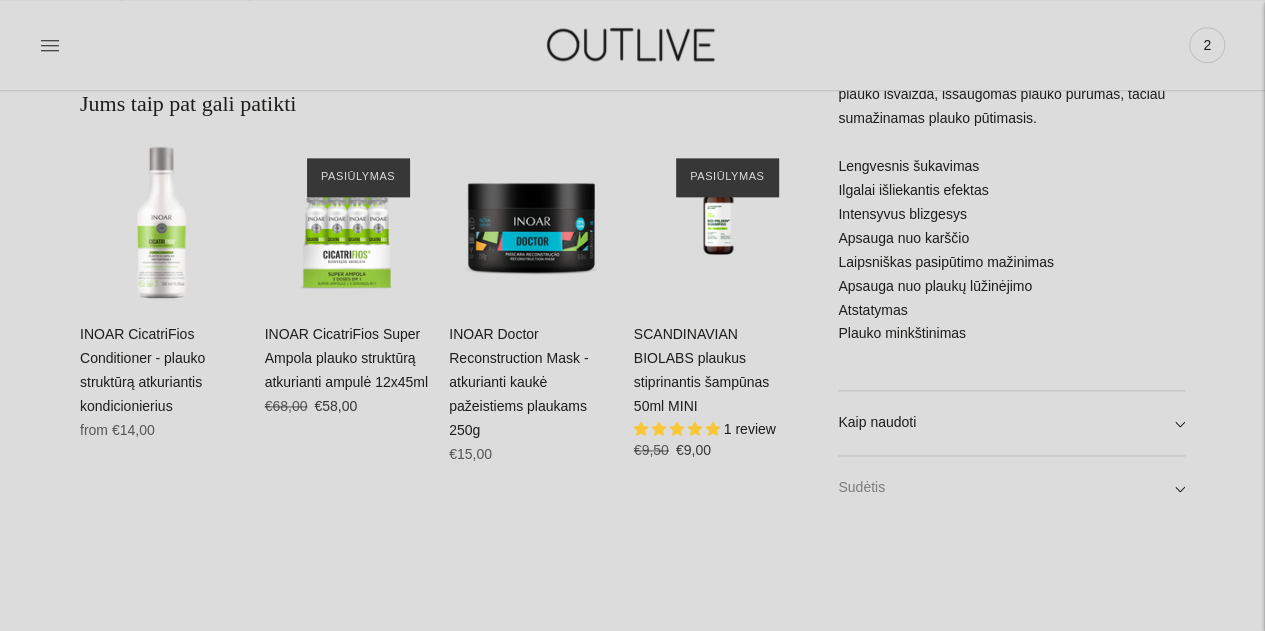 click on "Sudėtis" at bounding box center (1011, 489) 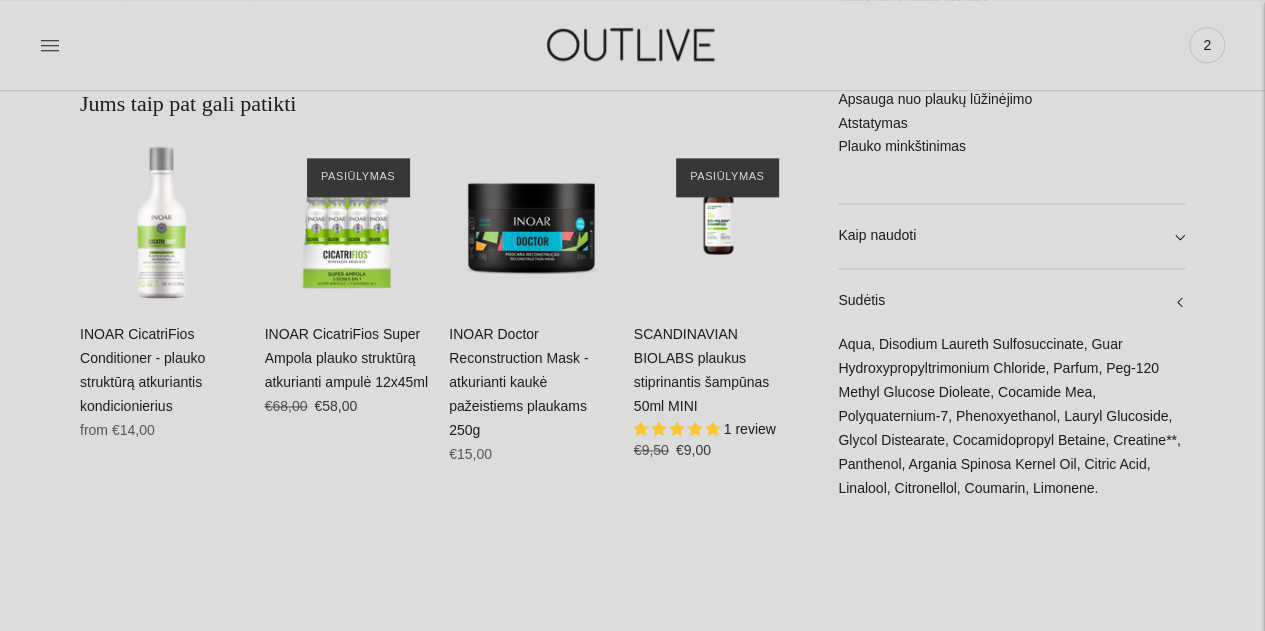 click on "INOAR
INOAR CicatriFios Shampoo - plauko struktūrą atkuriantis šampūnas
Nėra atsiliepimų
Regular price
€14,00
Unit price
/ per
INOAR
INOAR CicatriFios Shampoo - plauko struktūrą atkuriantis šampūnas
Nėra atsiliepimų
Regular price
€14,00
Unit price
/ per
*****
*****
******
Dydis" at bounding box center (632, -116) 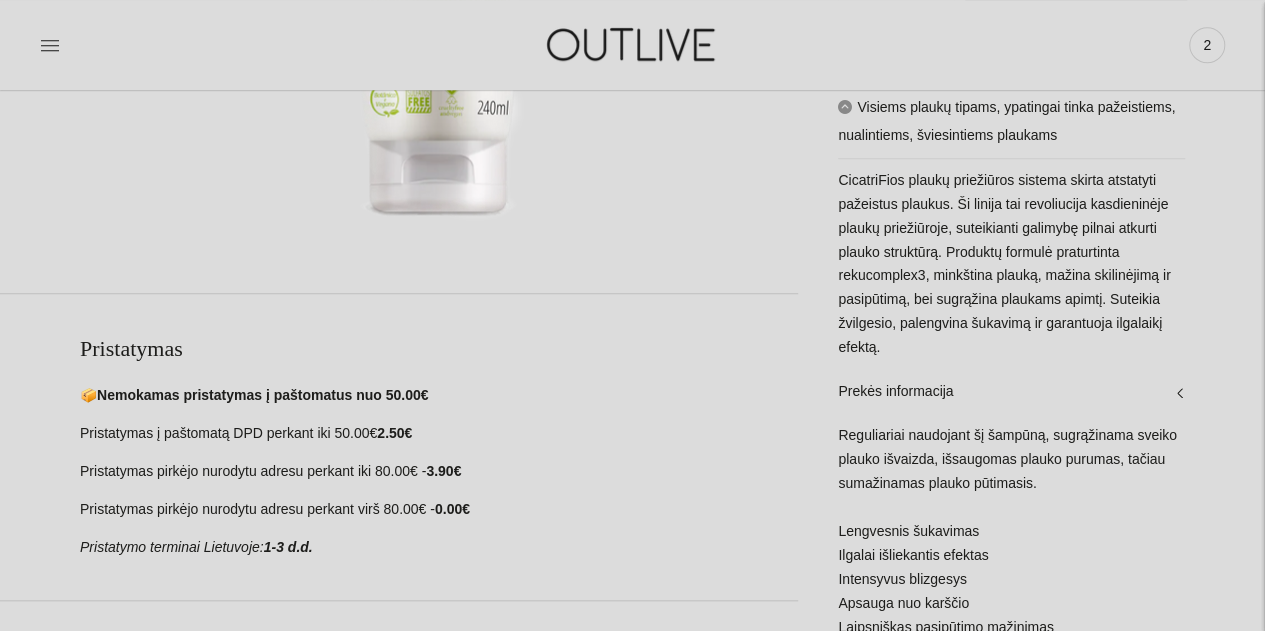 scroll, scrollTop: 123, scrollLeft: 0, axis: vertical 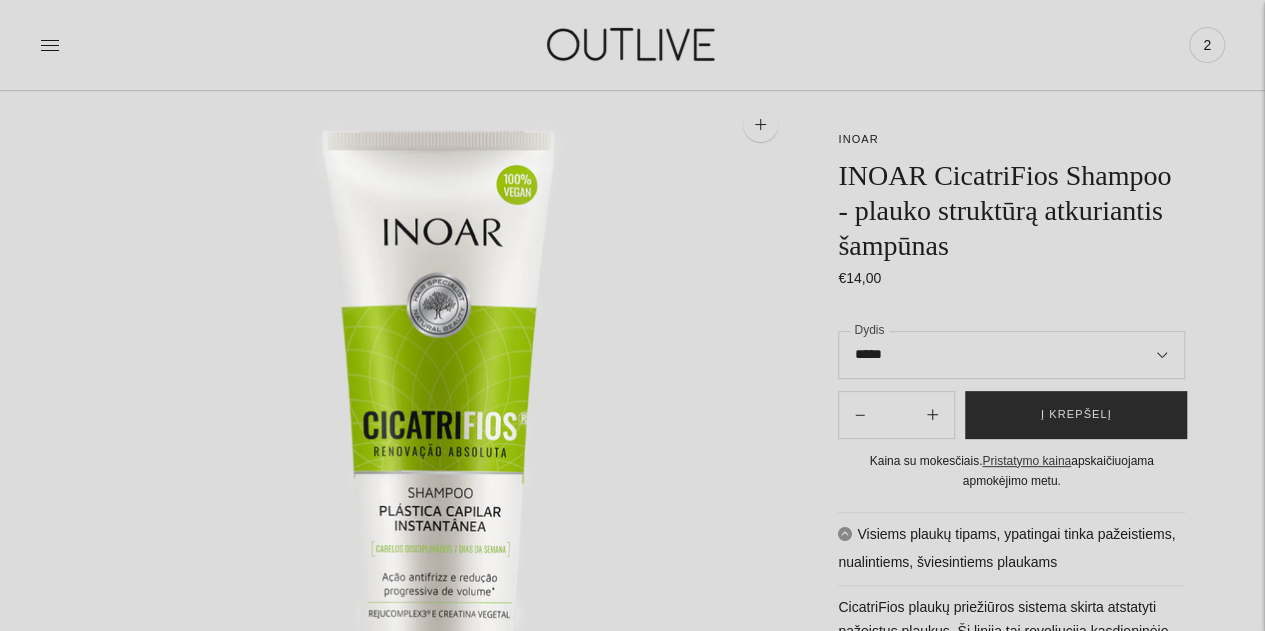 click on "Į krepšelį" at bounding box center [1076, 415] 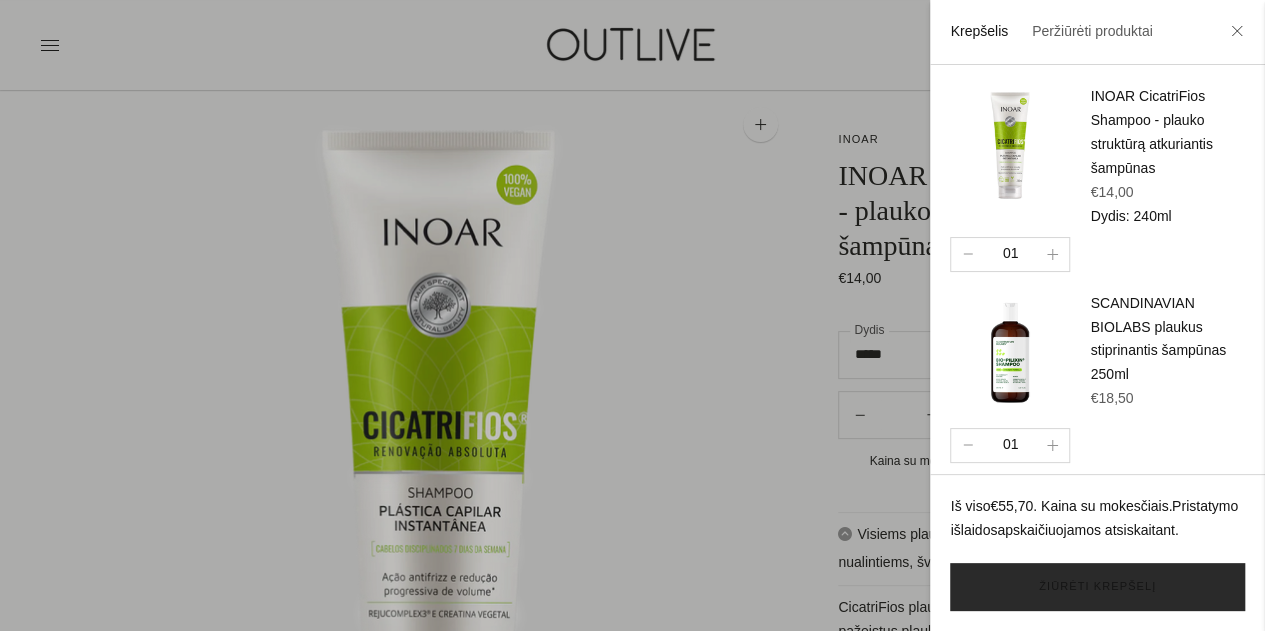 click on "Žiūrėti krepšelį" at bounding box center [1097, 587] 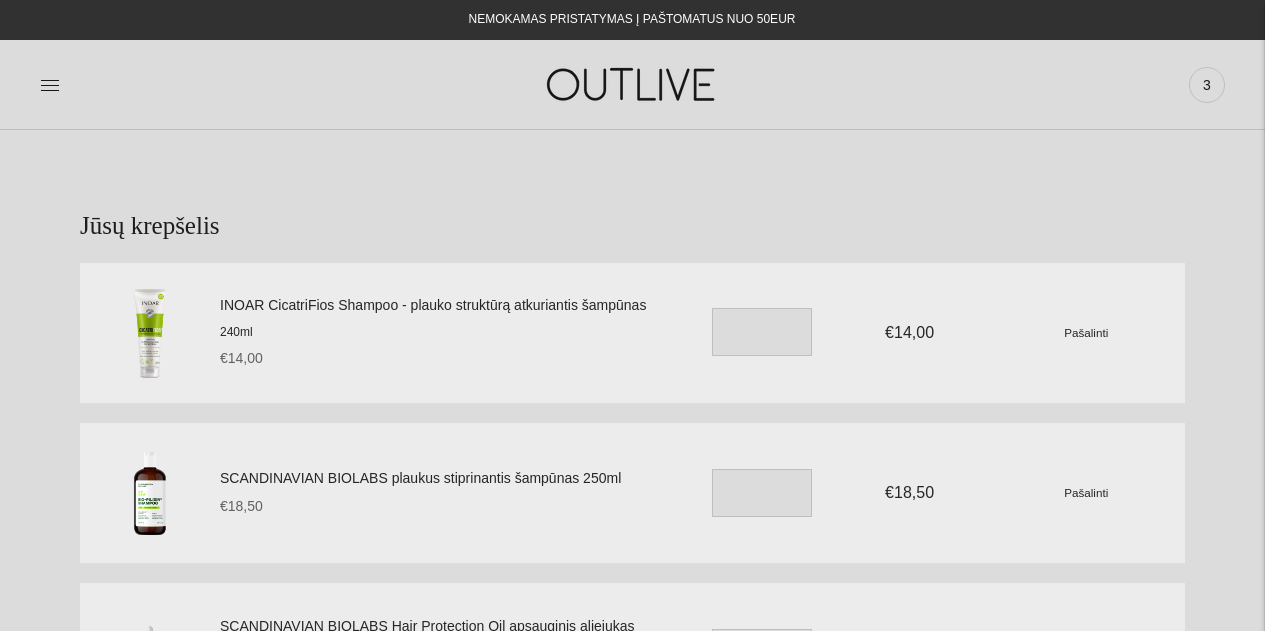 scroll, scrollTop: 0, scrollLeft: 0, axis: both 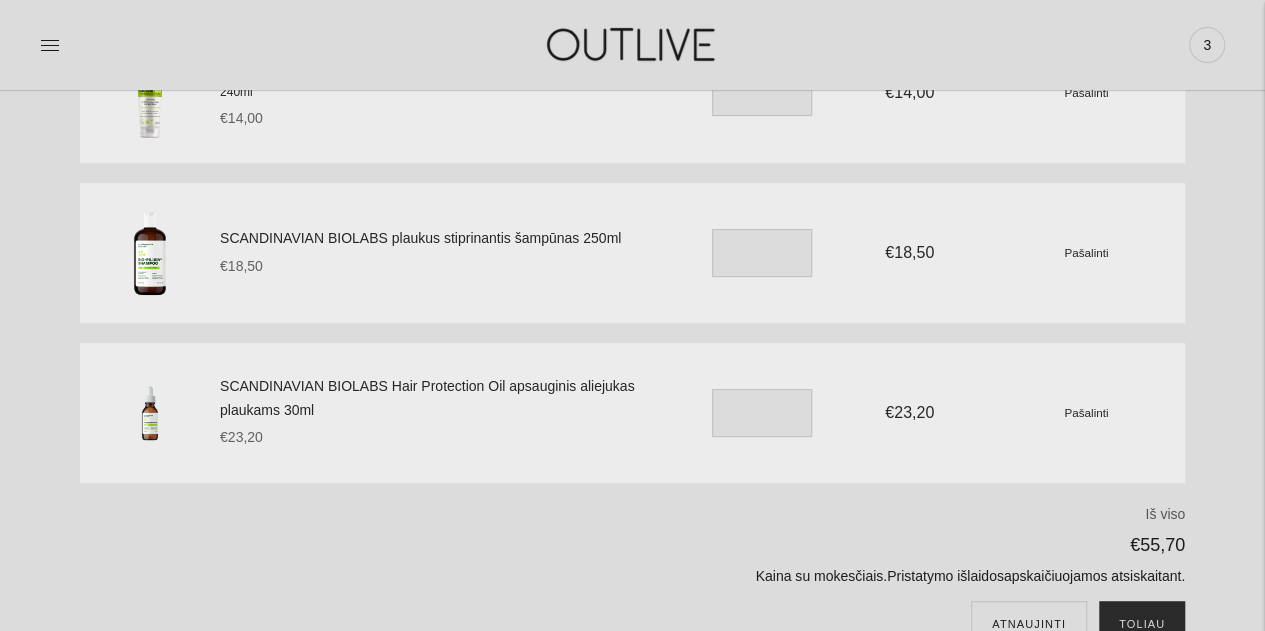 click on "Toliau" at bounding box center (1142, 625) 